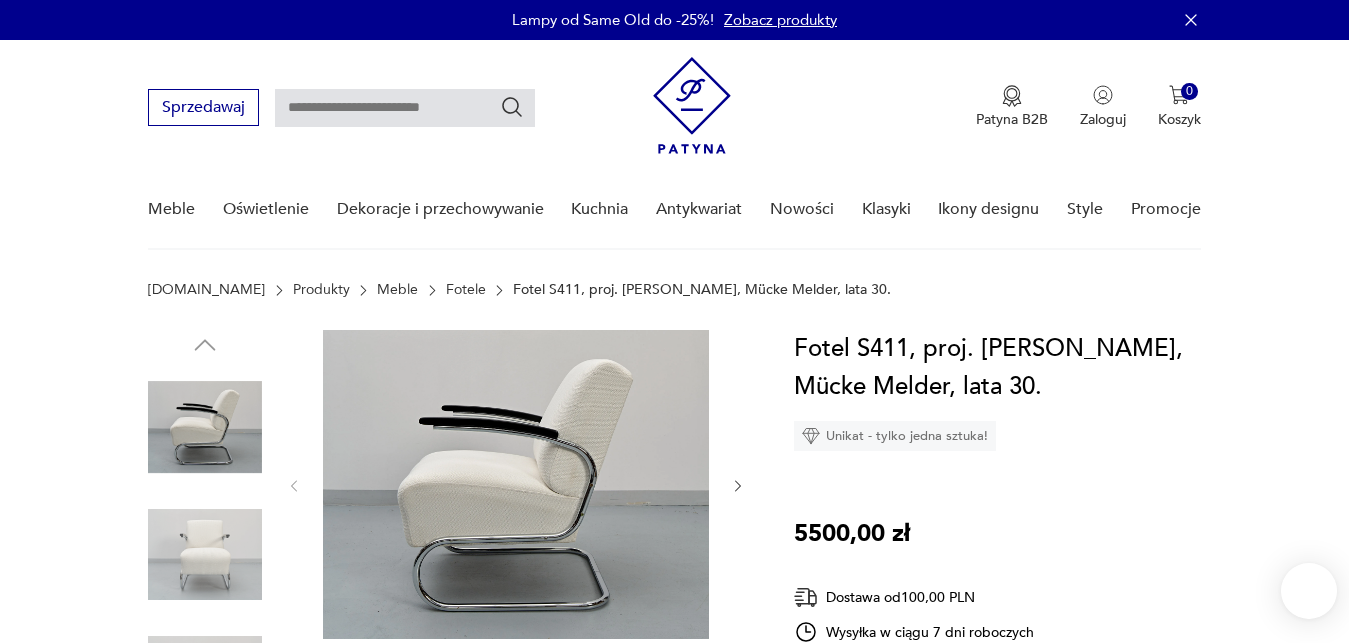 scroll, scrollTop: 0, scrollLeft: 0, axis: both 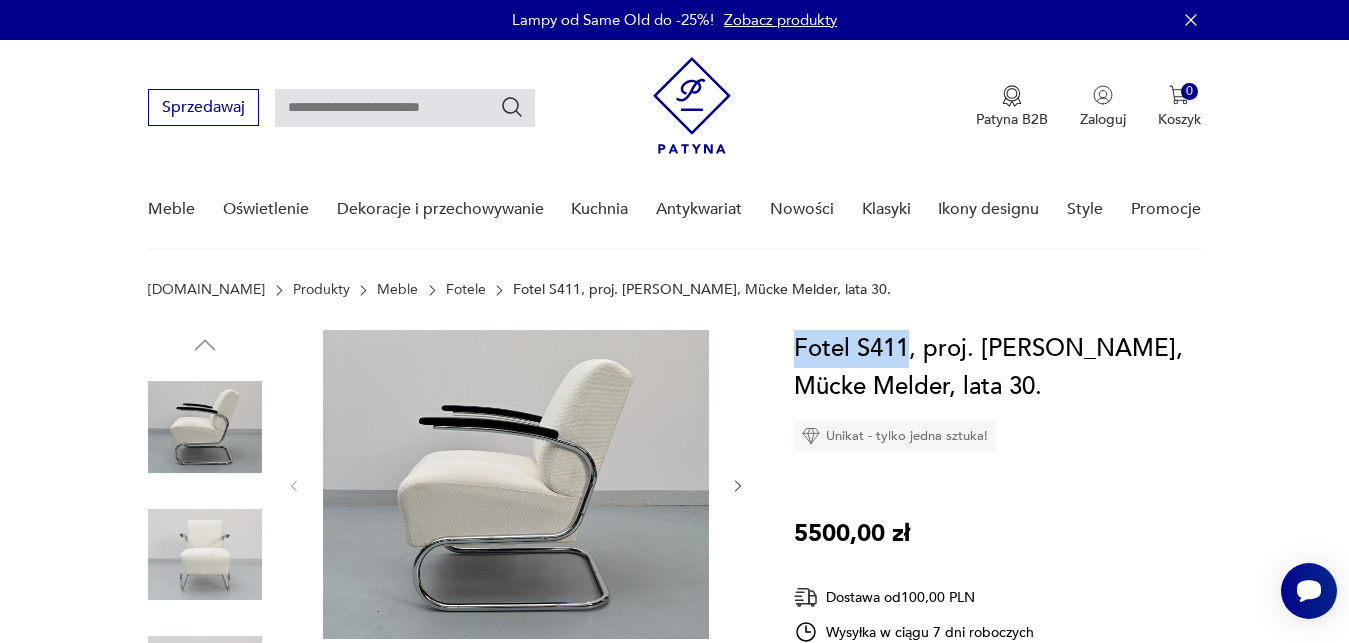click on "Fotel S411, proj. [PERSON_NAME], Mücke Melder, lata 30." at bounding box center (1004, 368) 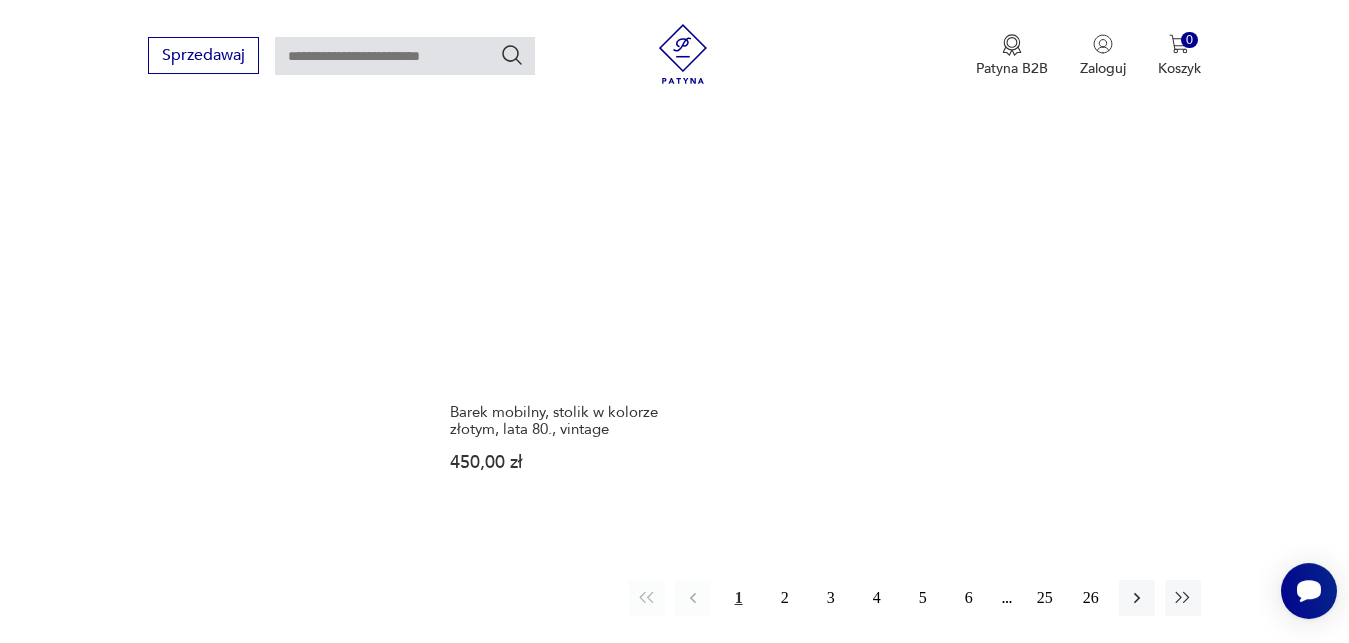 scroll, scrollTop: 2417, scrollLeft: 0, axis: vertical 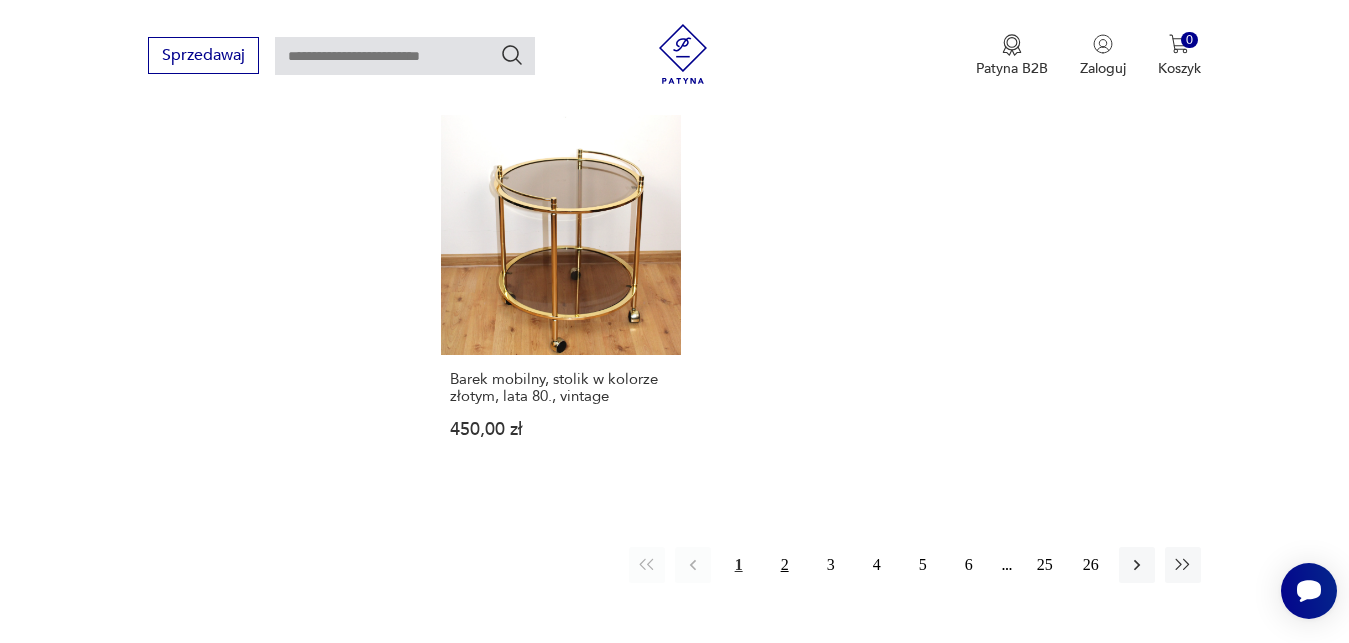click on "2" at bounding box center (785, 565) 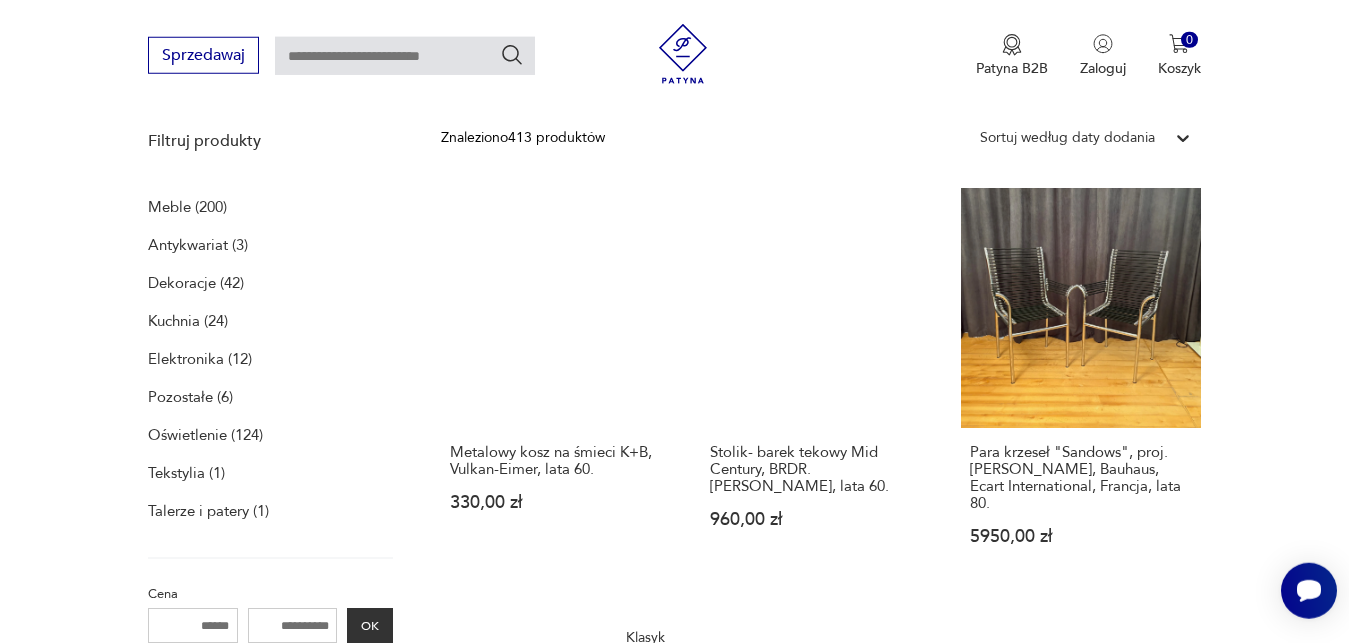 scroll, scrollTop: 176, scrollLeft: 0, axis: vertical 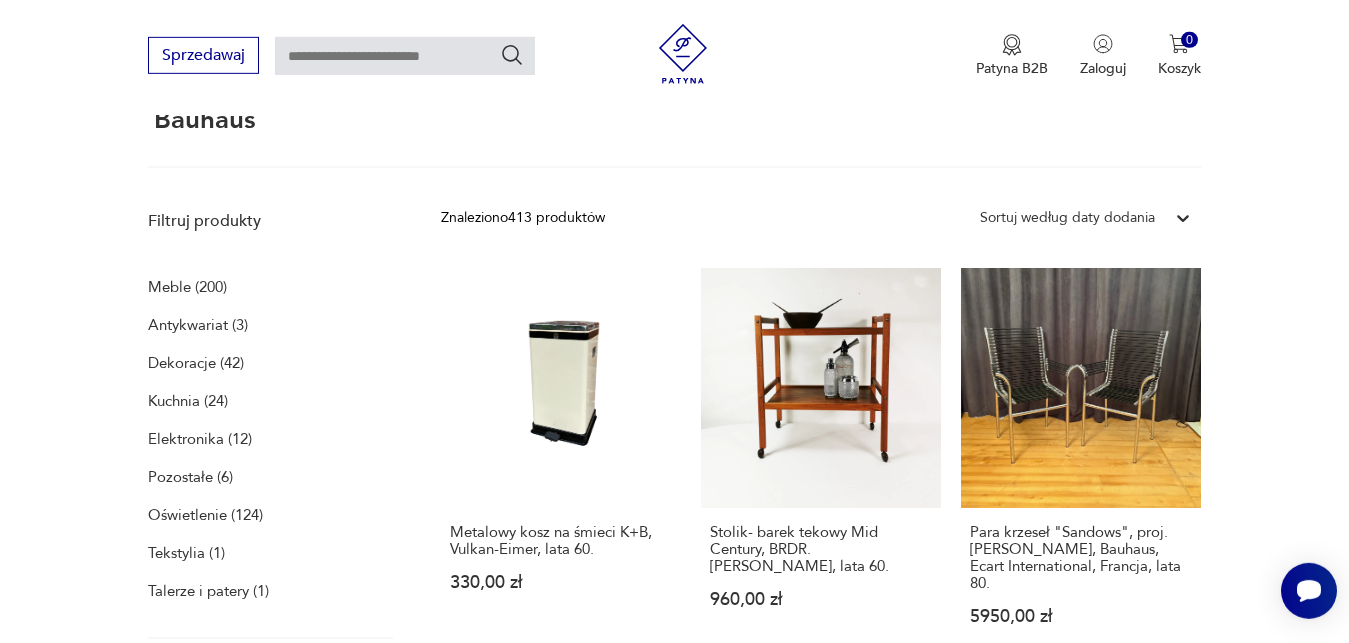 click on "Sortuj według daty dodania" at bounding box center [1067, 218] 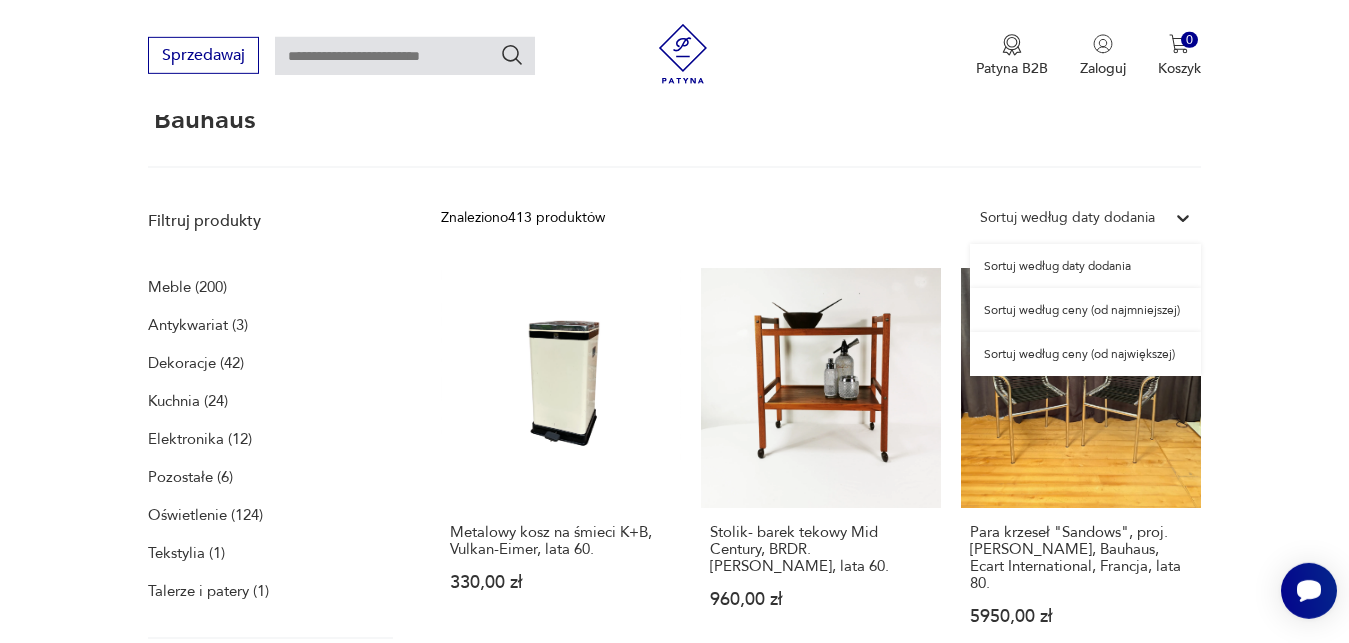click on "Sortuj według ceny (od najmniejszej)" at bounding box center [1085, 310] 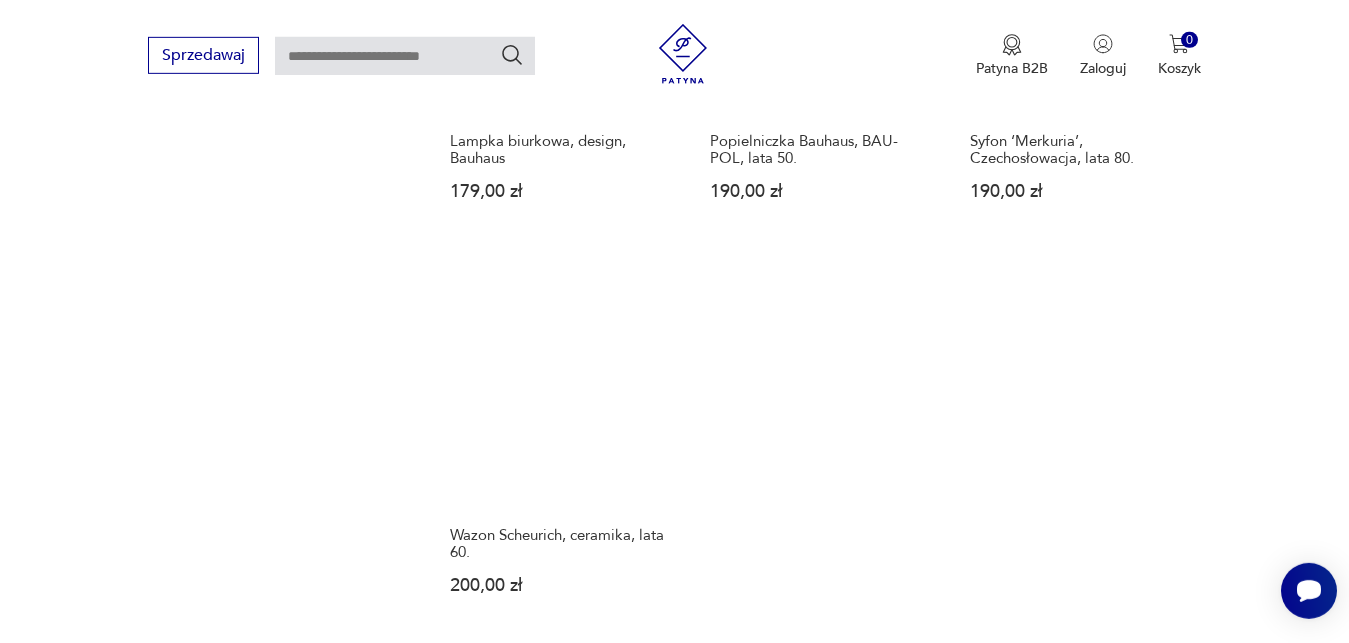 scroll, scrollTop: 2420, scrollLeft: 0, axis: vertical 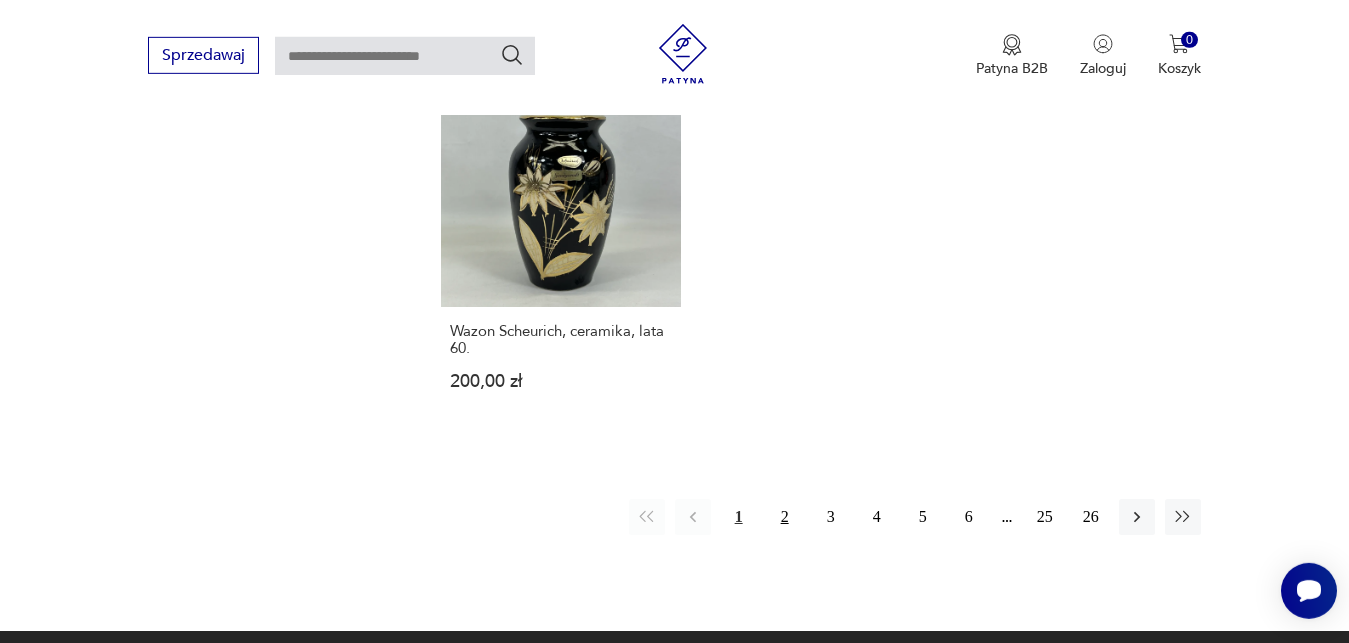 click on "2" at bounding box center [785, 517] 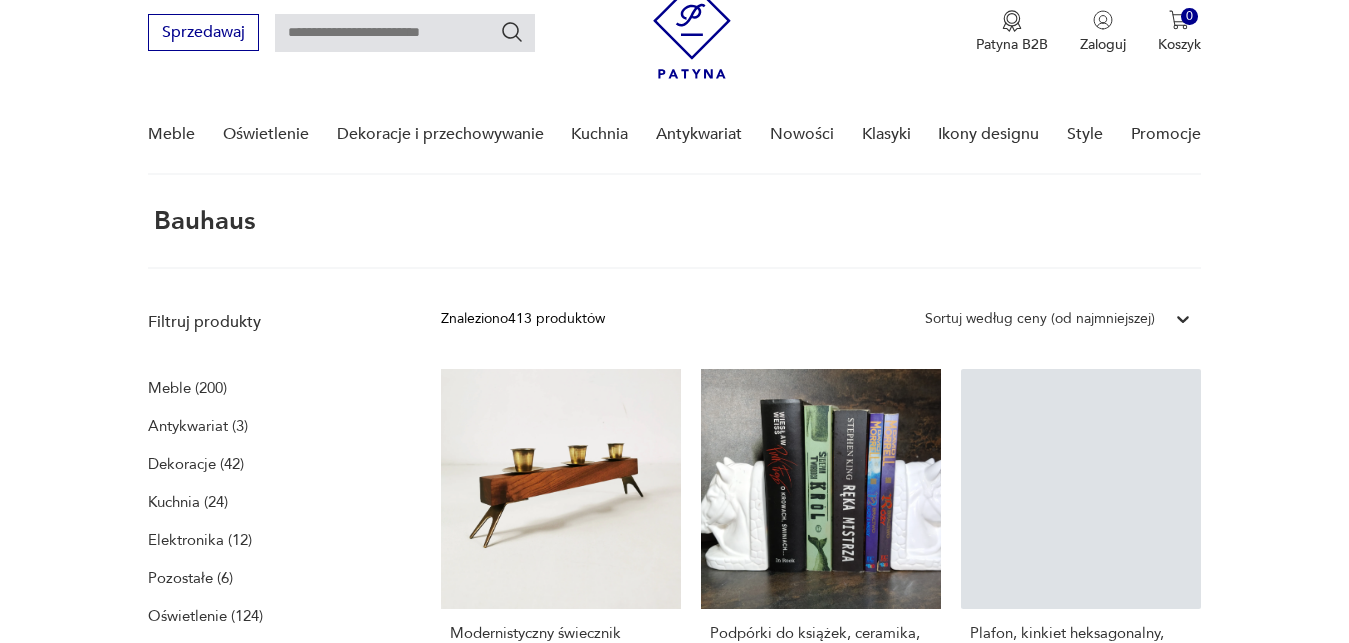 scroll, scrollTop: 177, scrollLeft: 0, axis: vertical 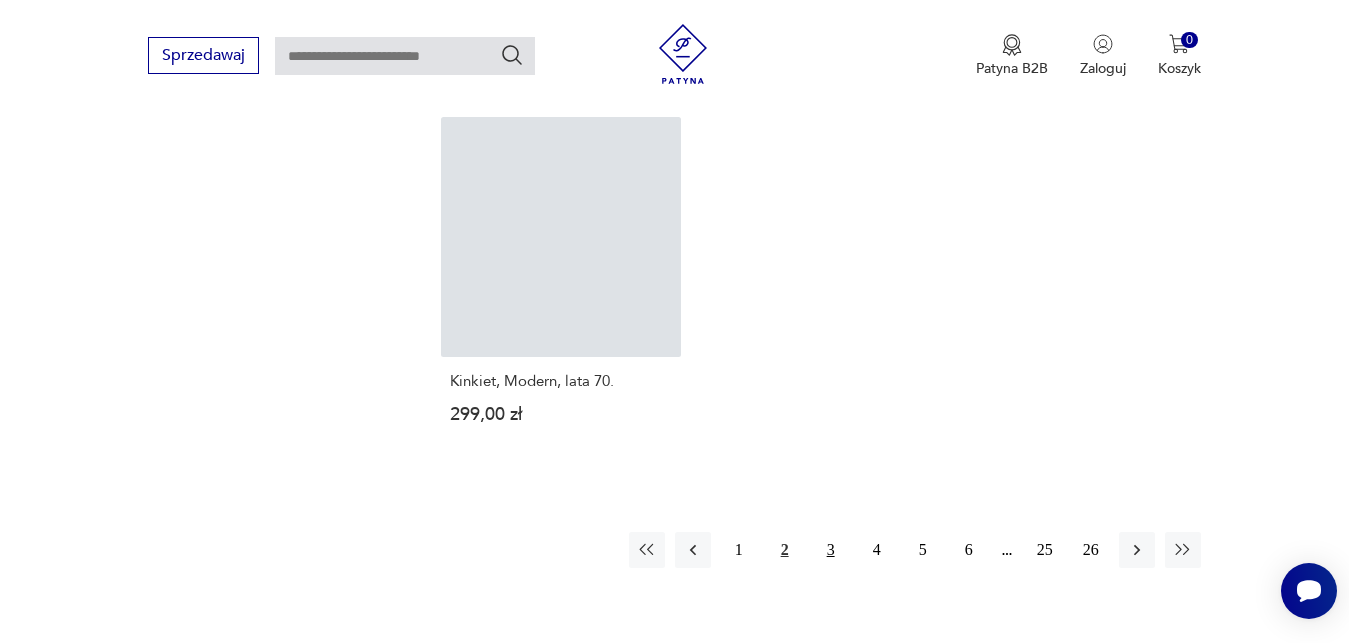 click on "3" at bounding box center (831, 550) 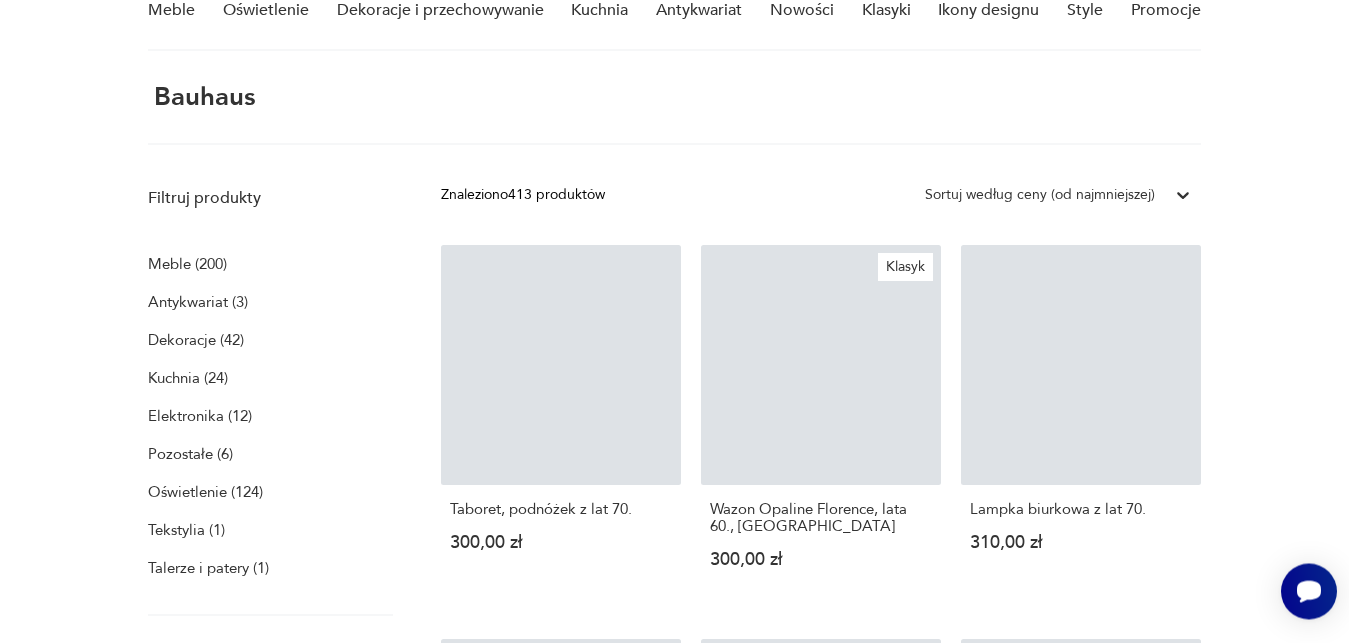 scroll, scrollTop: 155, scrollLeft: 0, axis: vertical 